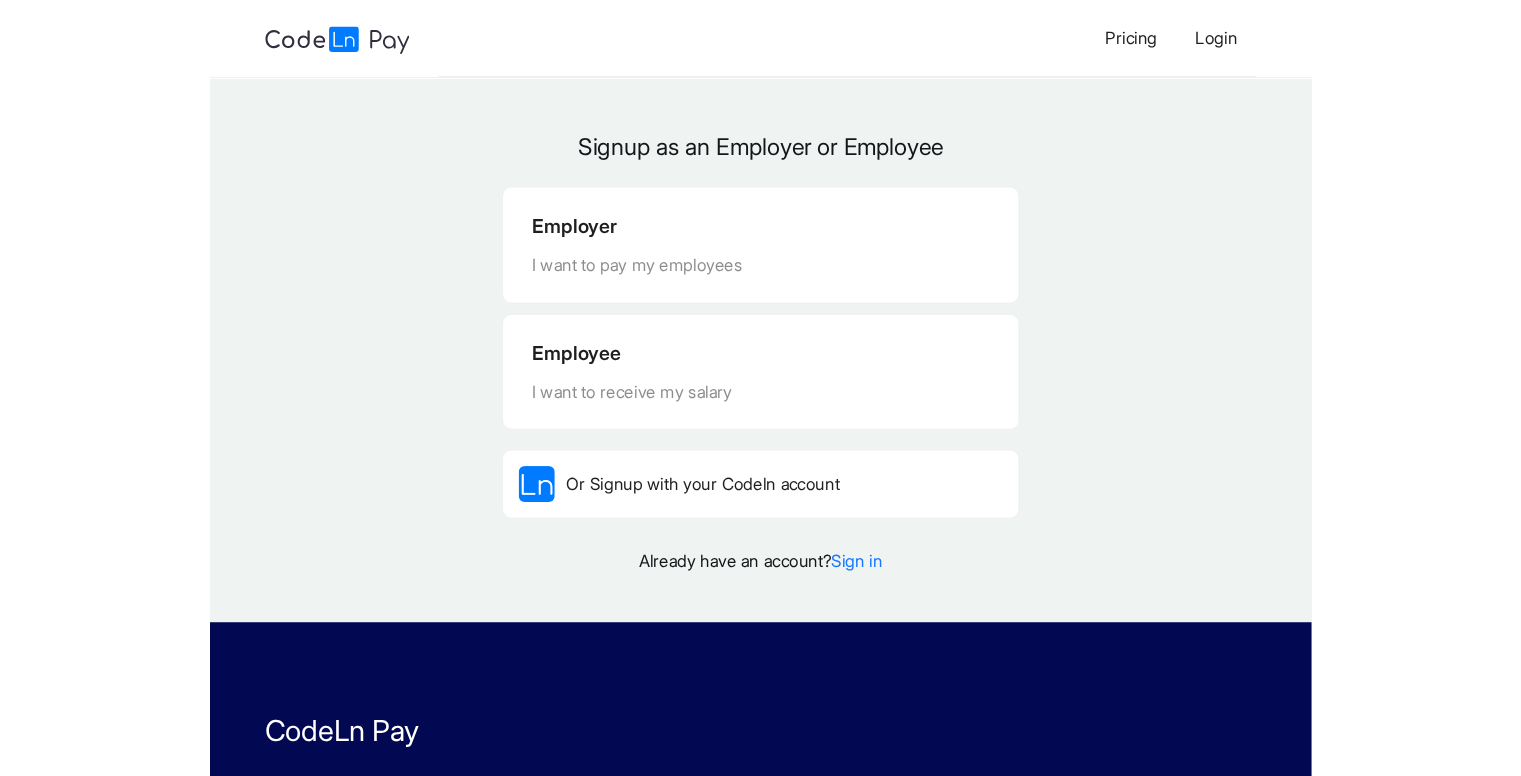 scroll, scrollTop: 0, scrollLeft: 0, axis: both 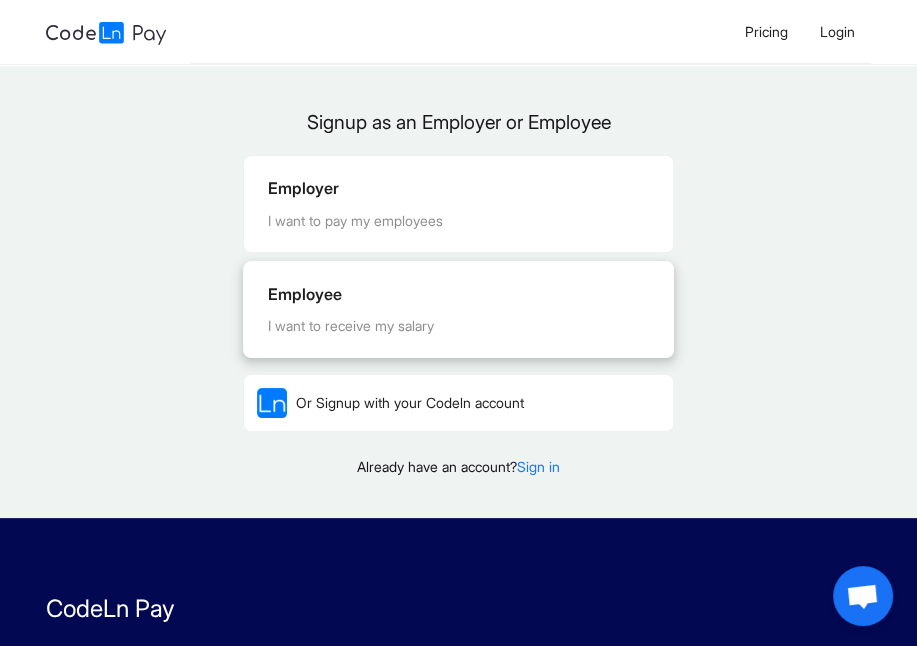 click on "Employee I want to receive my salary" at bounding box center (458, 309) 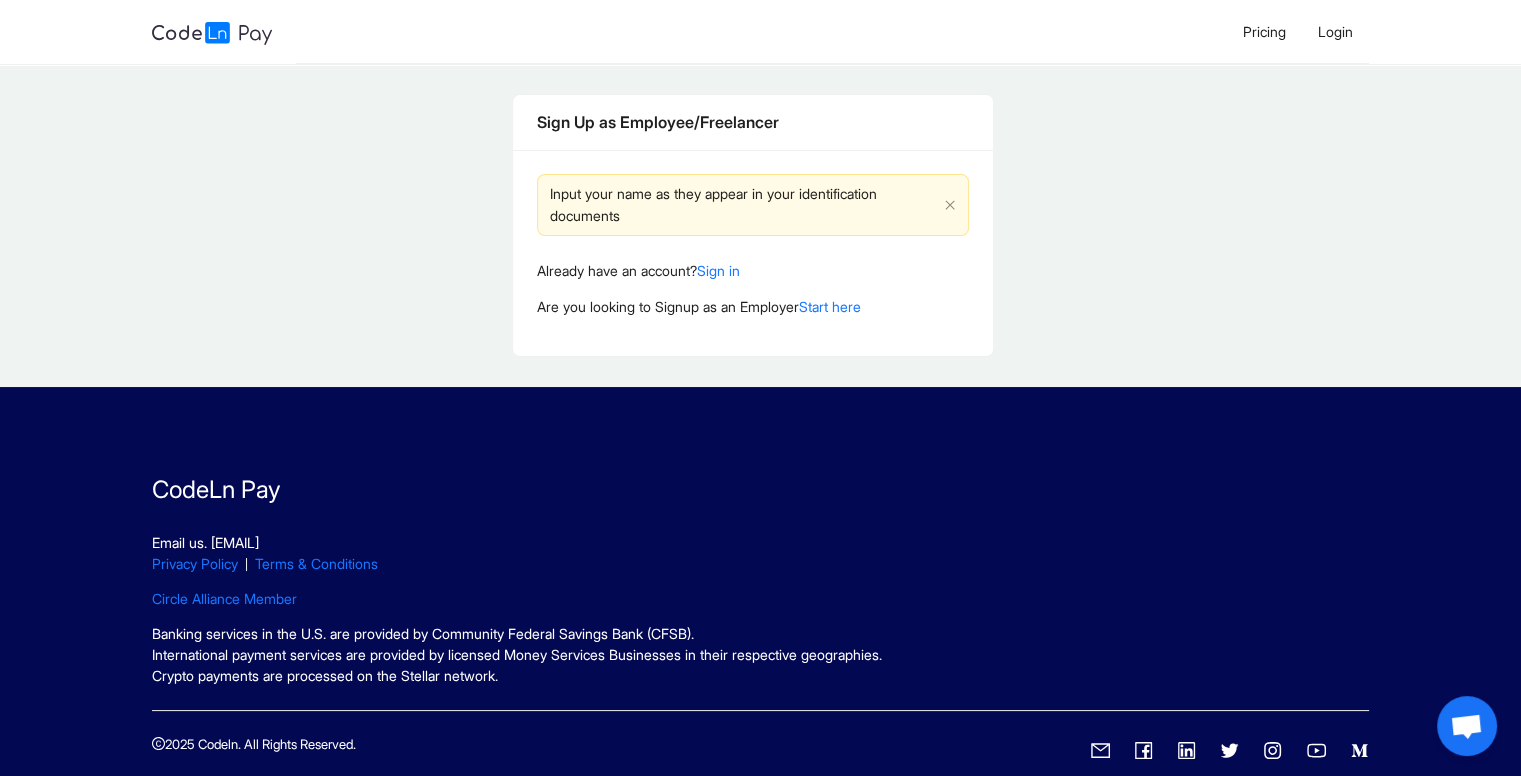 click on "Sign Up as Employee/Freelancer  Input your name as they appear in your identification documents  Already have an account?   Sign in  Are you looking to Signup as an Employer   Start here" at bounding box center (753, 225) 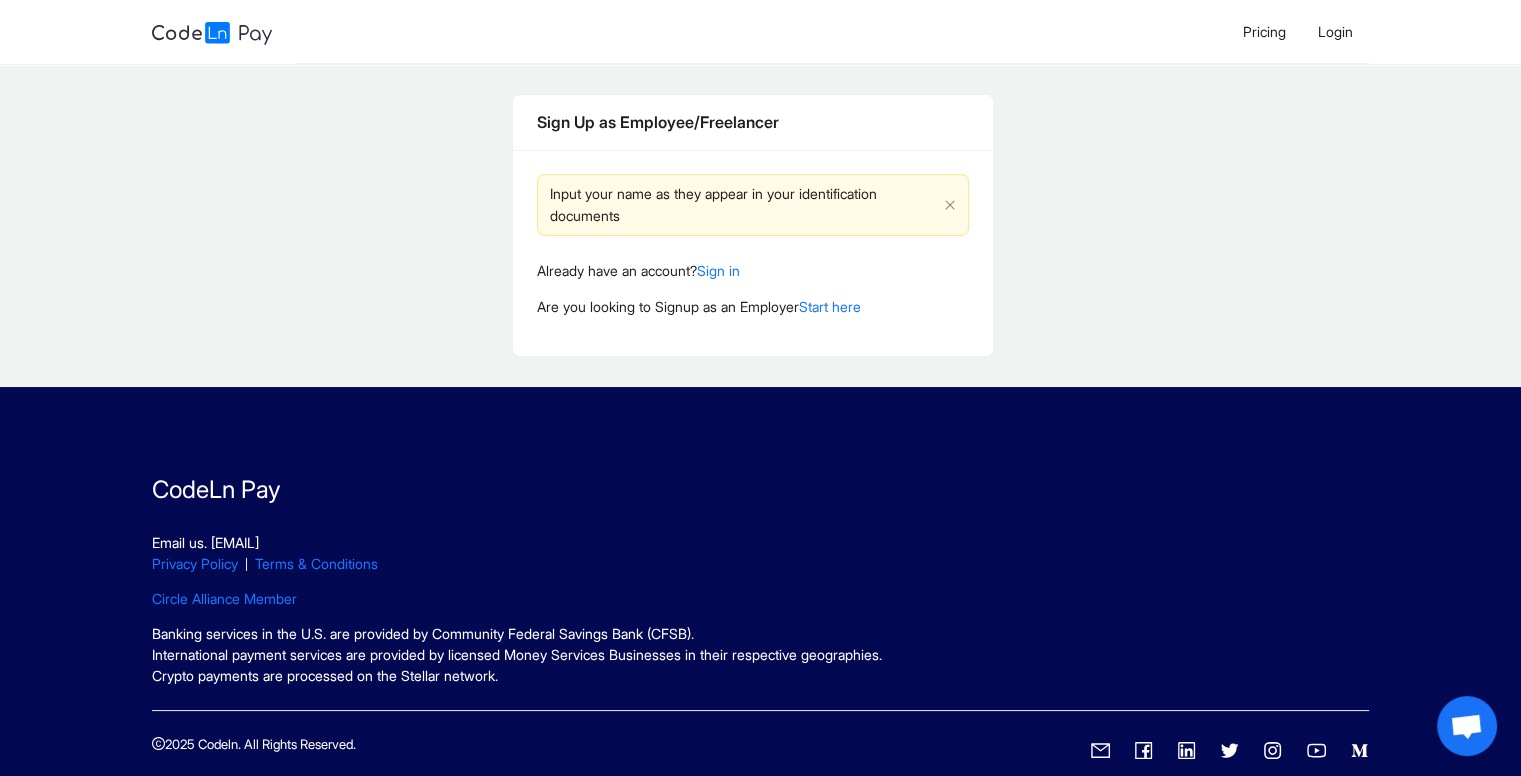 drag, startPoint x: 1000, startPoint y: 485, endPoint x: 623, endPoint y: 266, distance: 435.99313 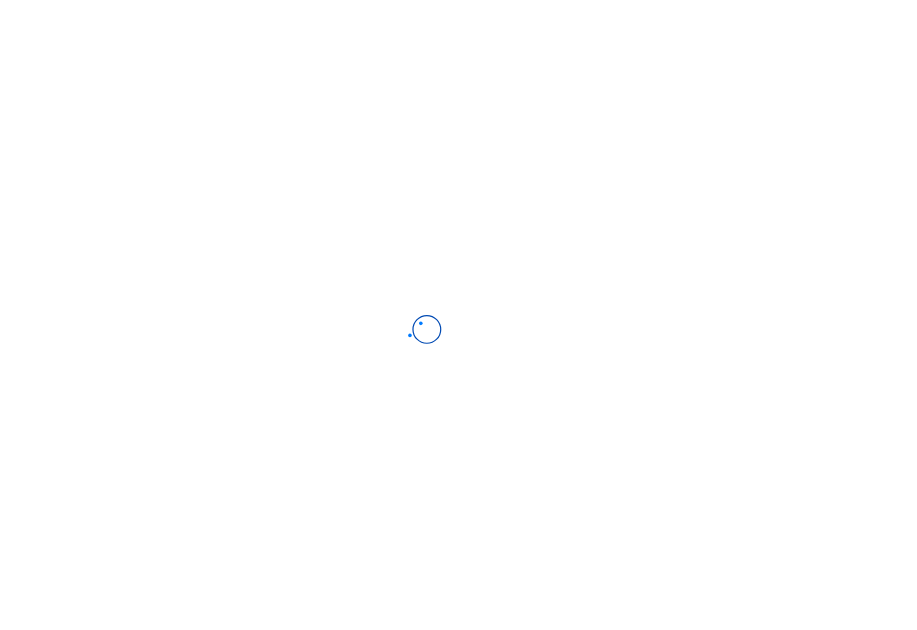 scroll, scrollTop: 0, scrollLeft: 0, axis: both 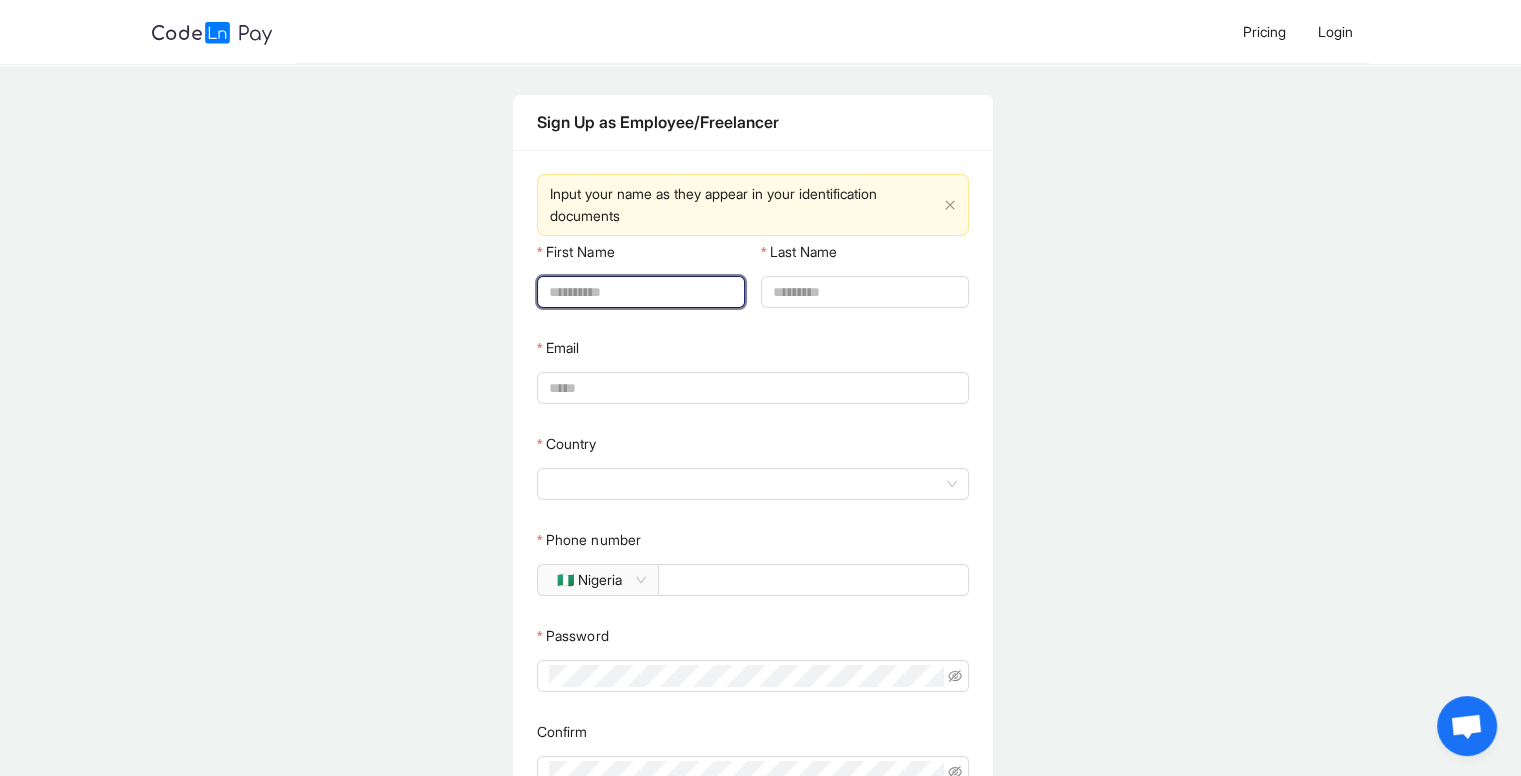 click on "First Name" at bounding box center [639, 292] 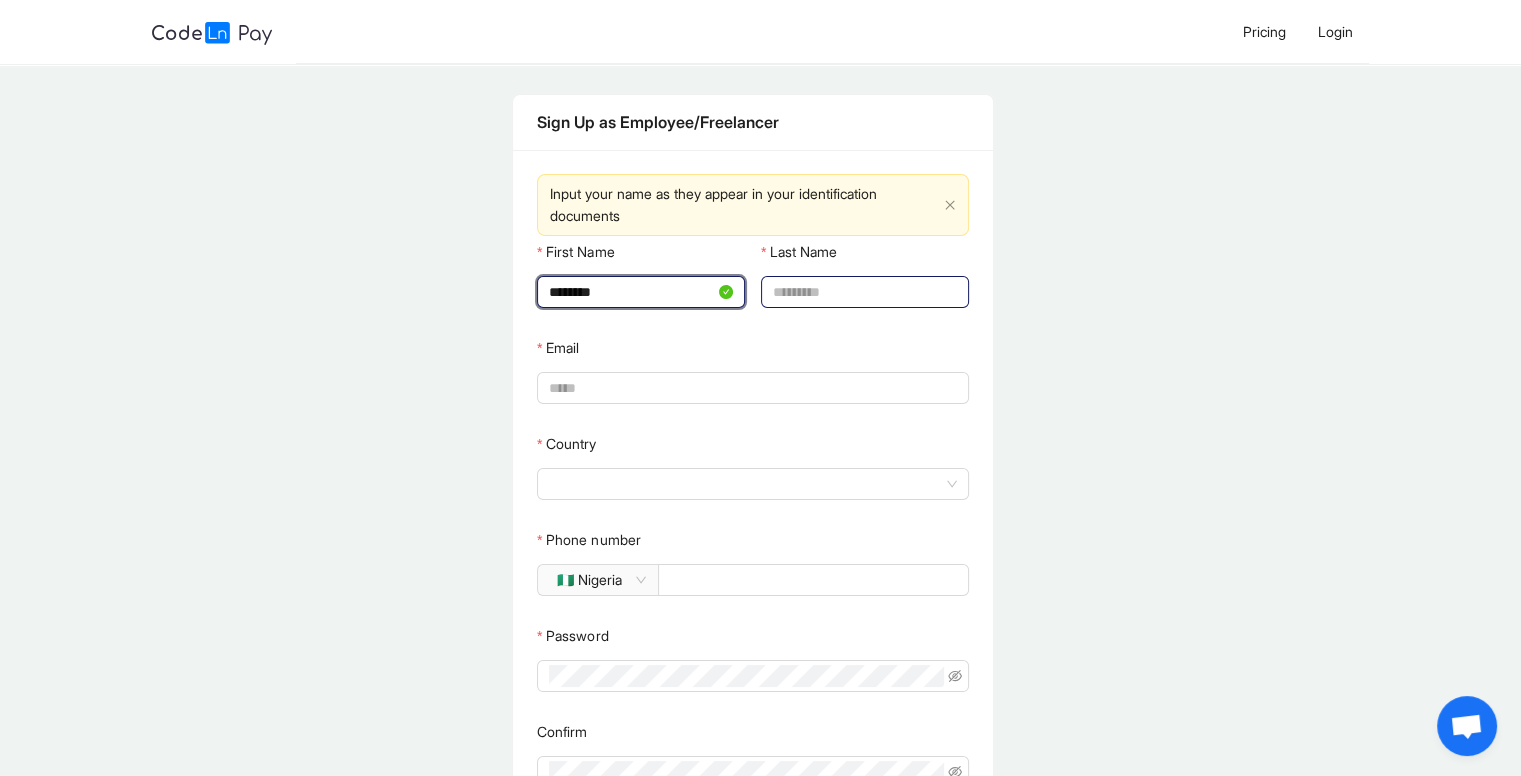 type on "********" 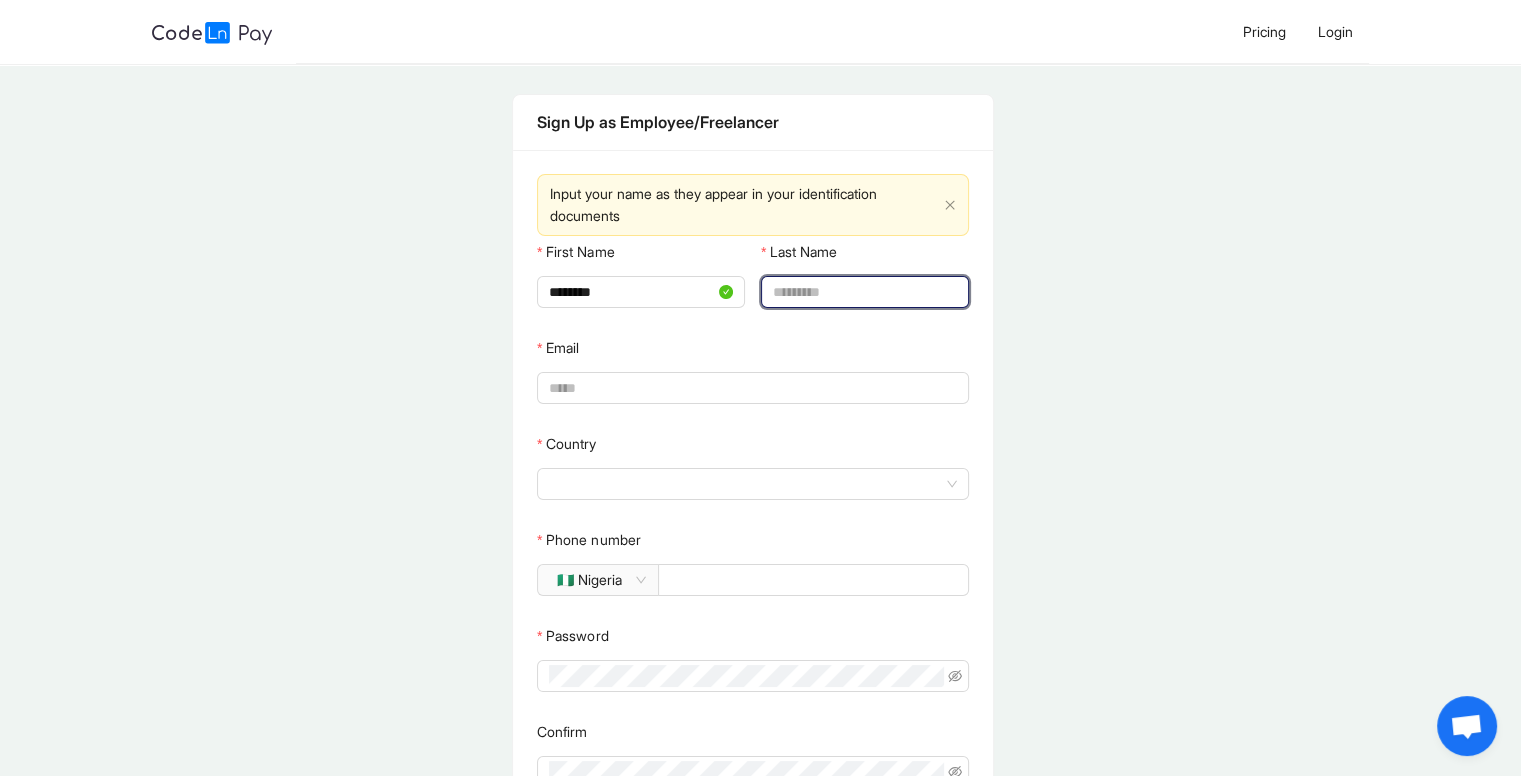 click on "Last Name" at bounding box center [863, 292] 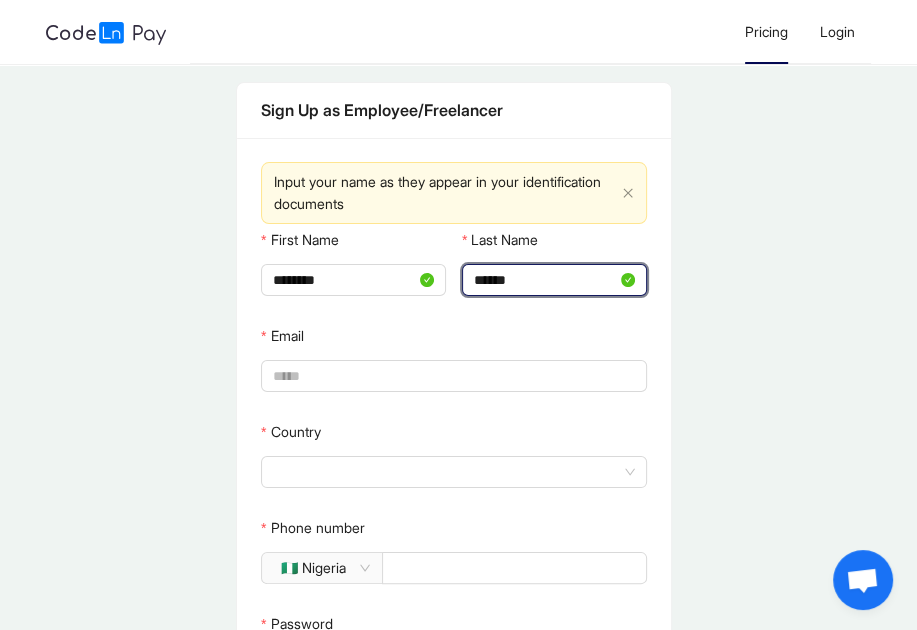type on "******" 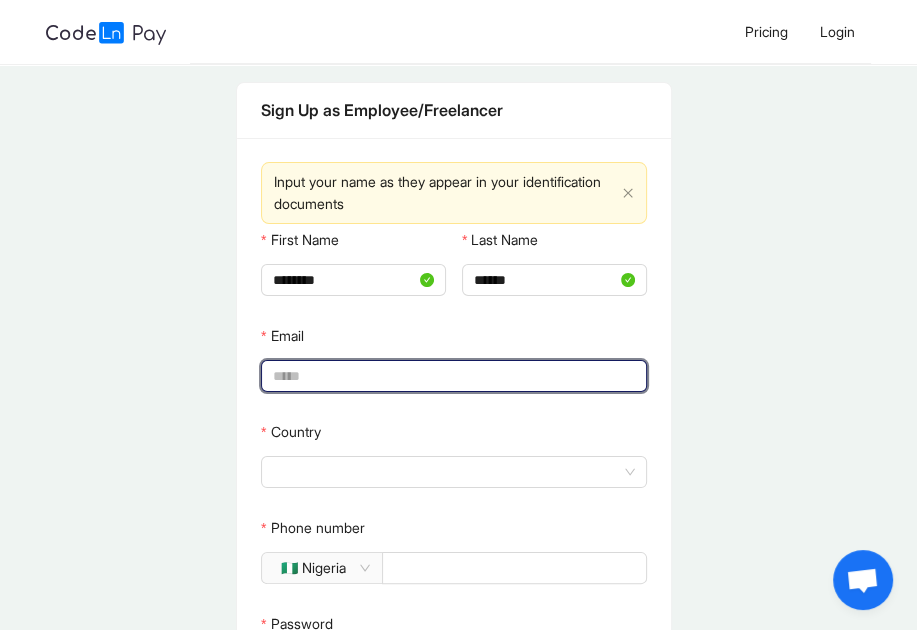 click on "Email" at bounding box center (452, 376) 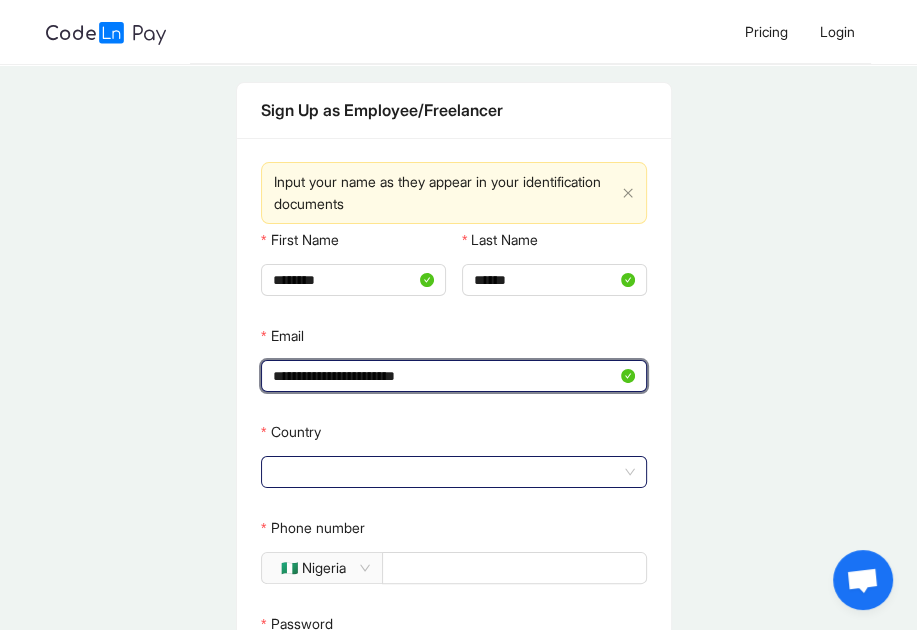 click 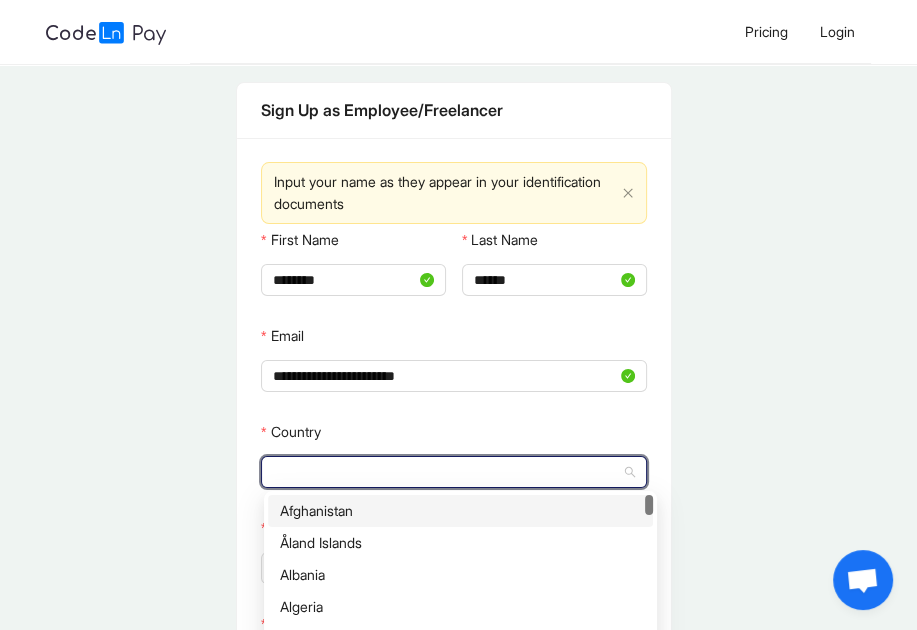 type on "*" 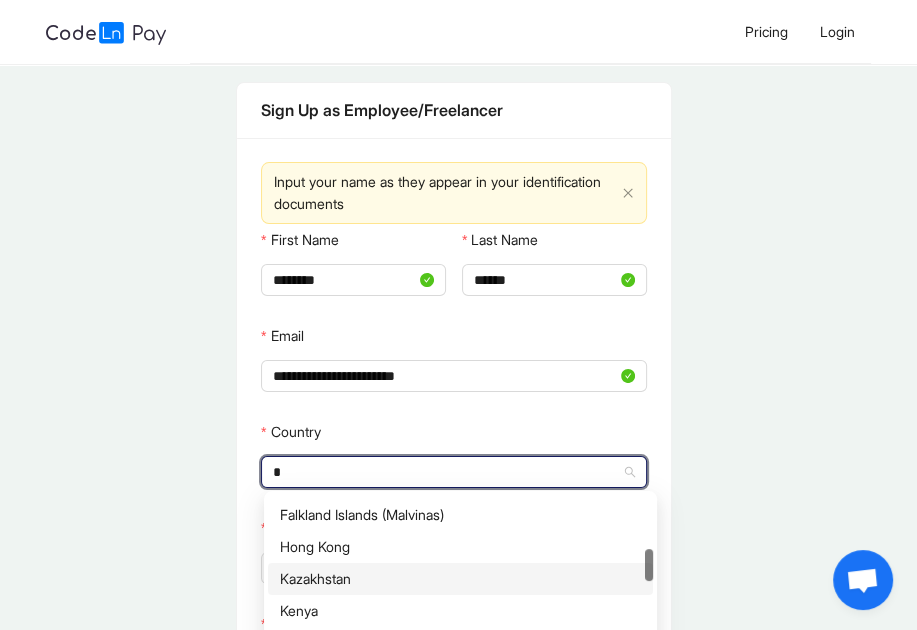 scroll, scrollTop: 170, scrollLeft: 0, axis: vertical 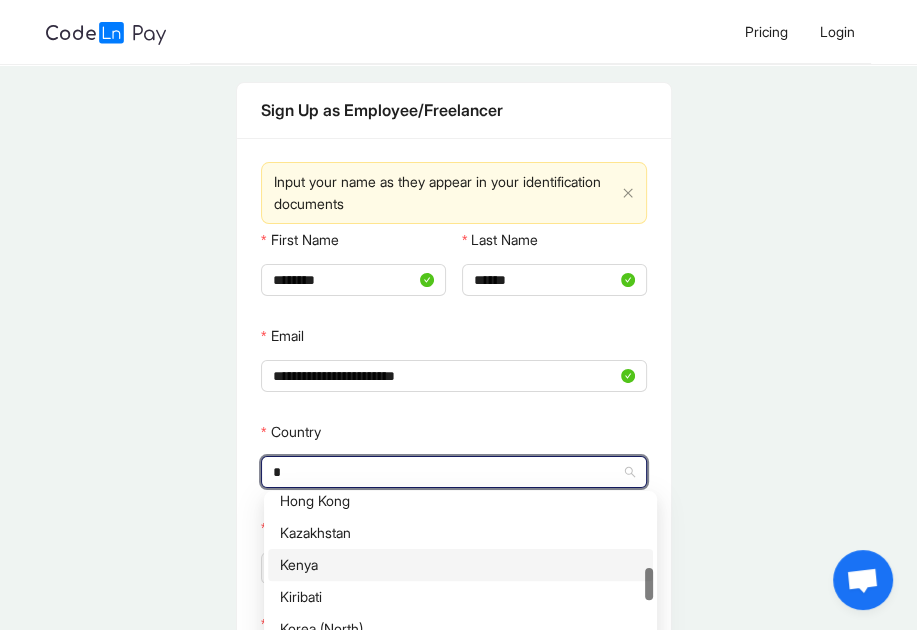 click on "Kenya" at bounding box center (460, 565) 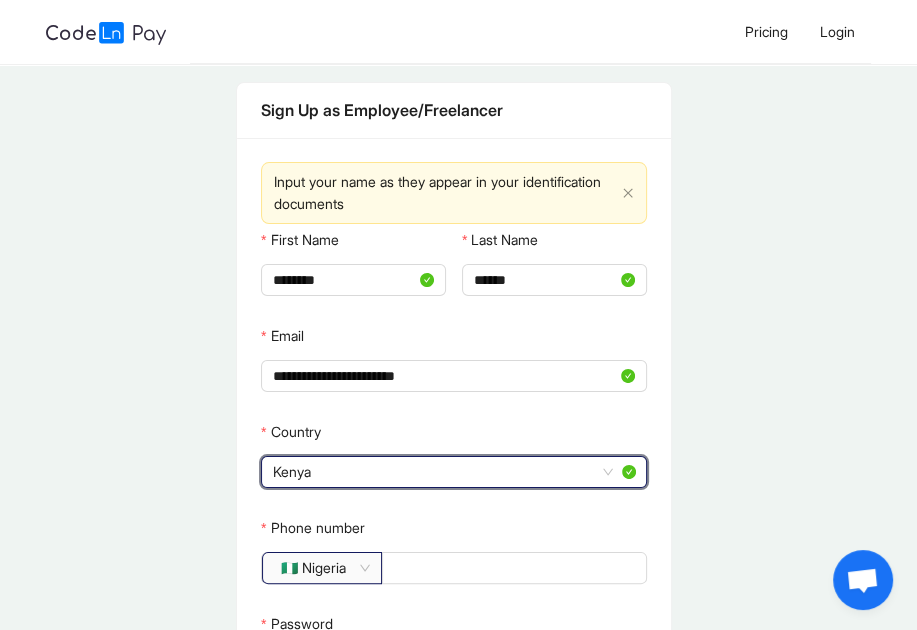 click on "🇳🇬 Nigeria" 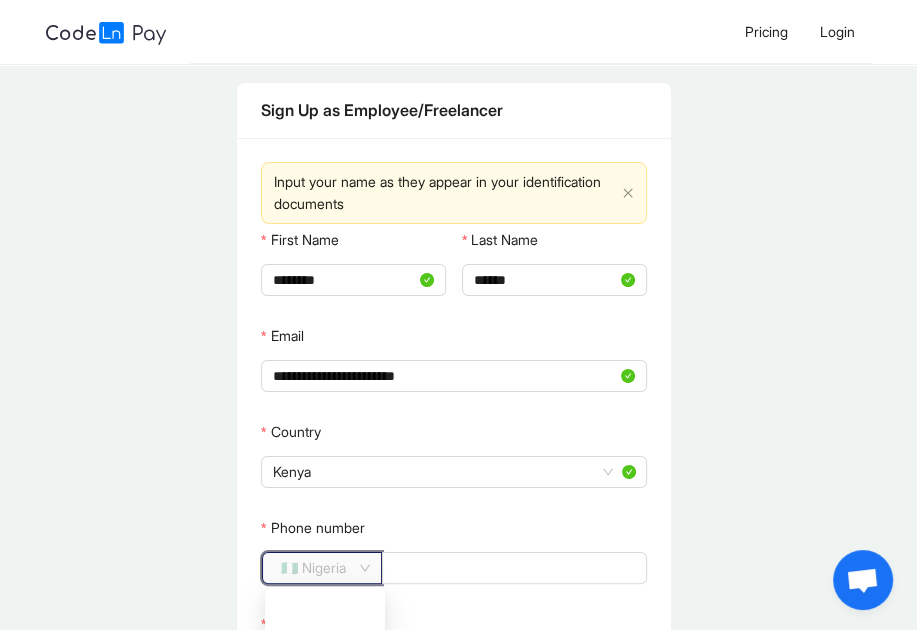 scroll, scrollTop: 3528, scrollLeft: 0, axis: vertical 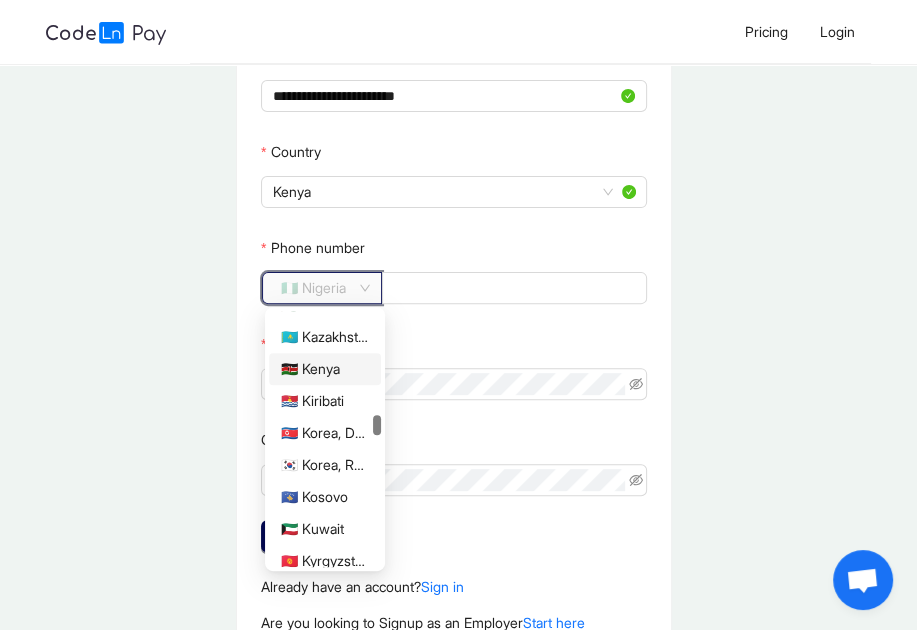 click on "🇰🇪 Kenya" at bounding box center [325, 369] 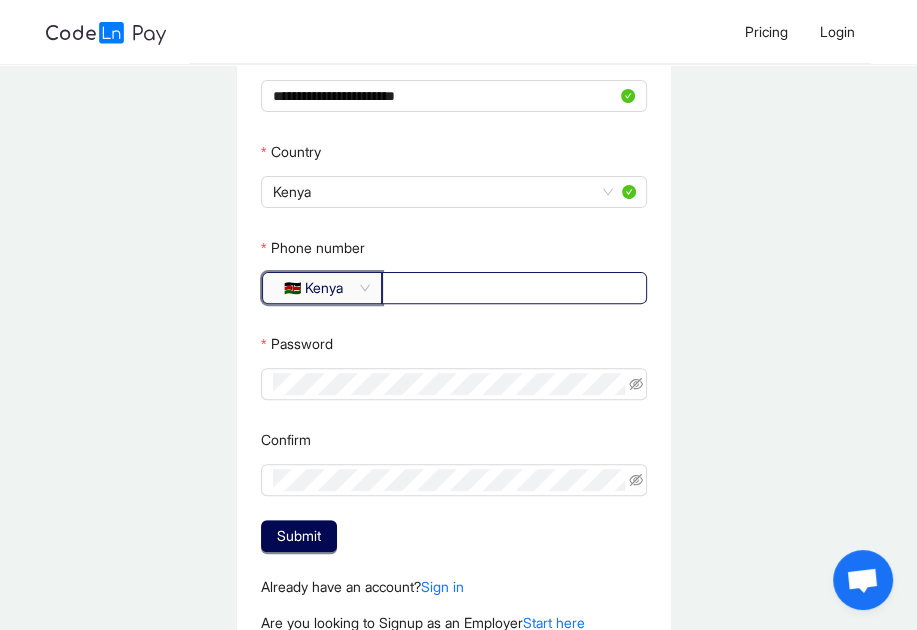 click at bounding box center (514, 288) 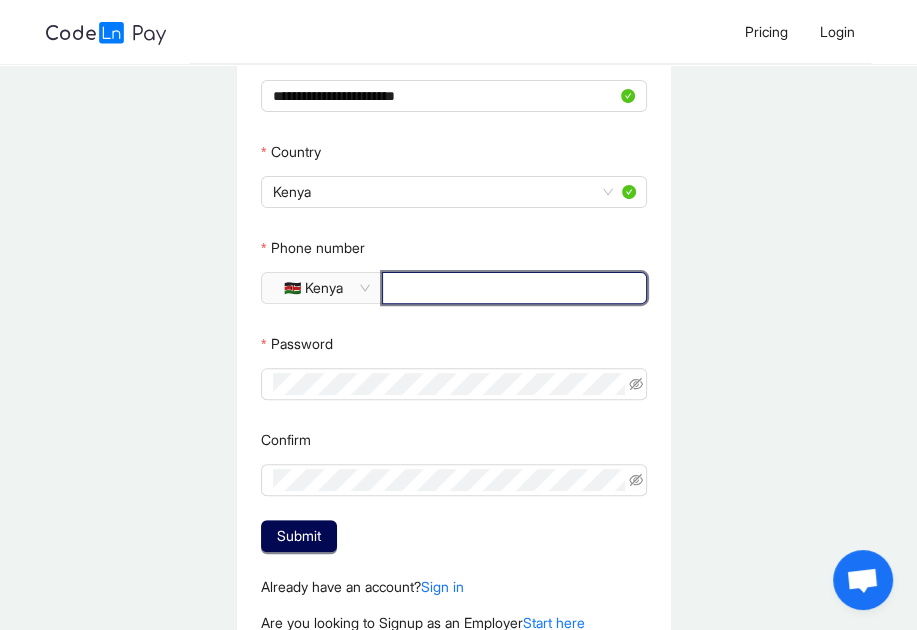 click on "Phone number" at bounding box center [512, 288] 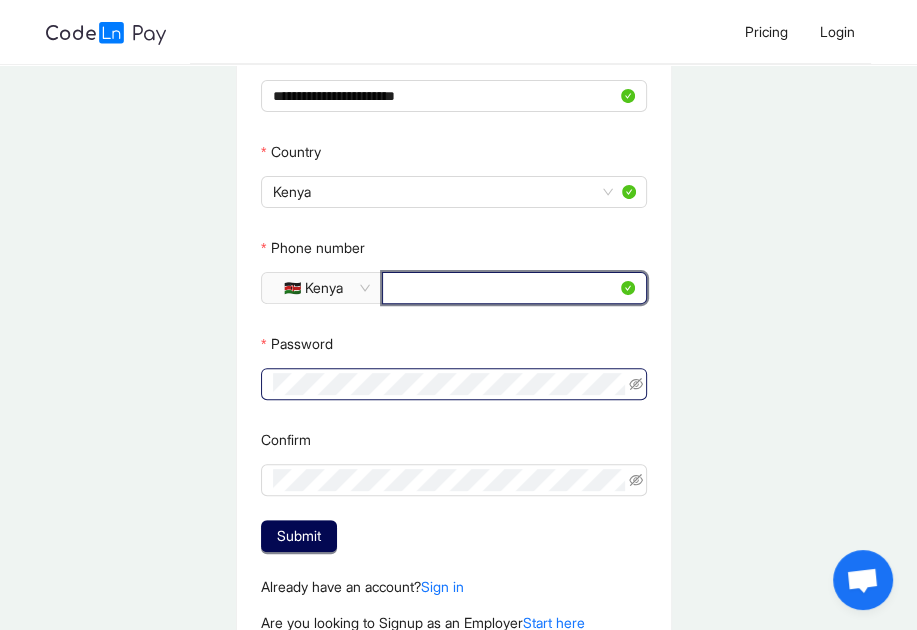type on "*********" 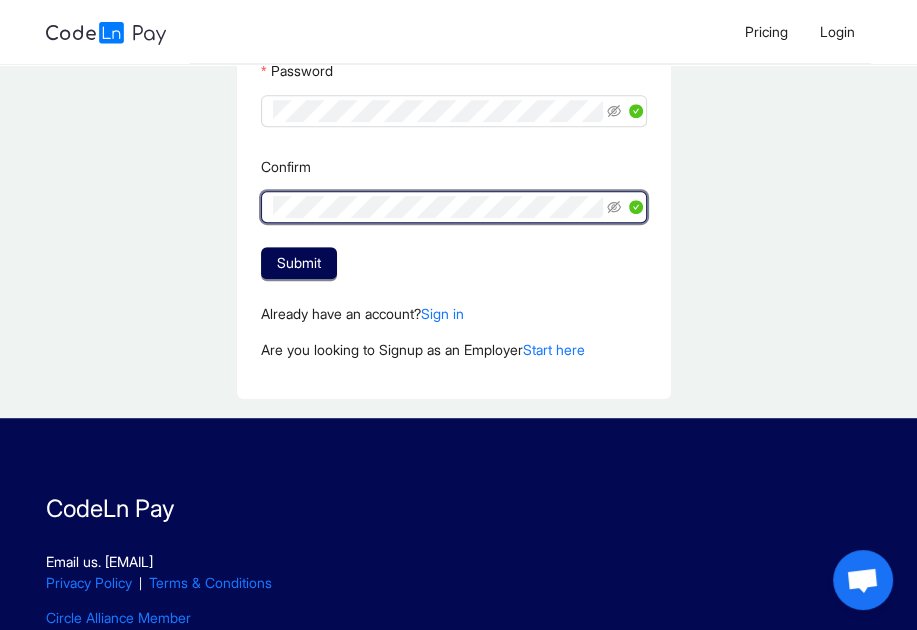 scroll, scrollTop: 593, scrollLeft: 0, axis: vertical 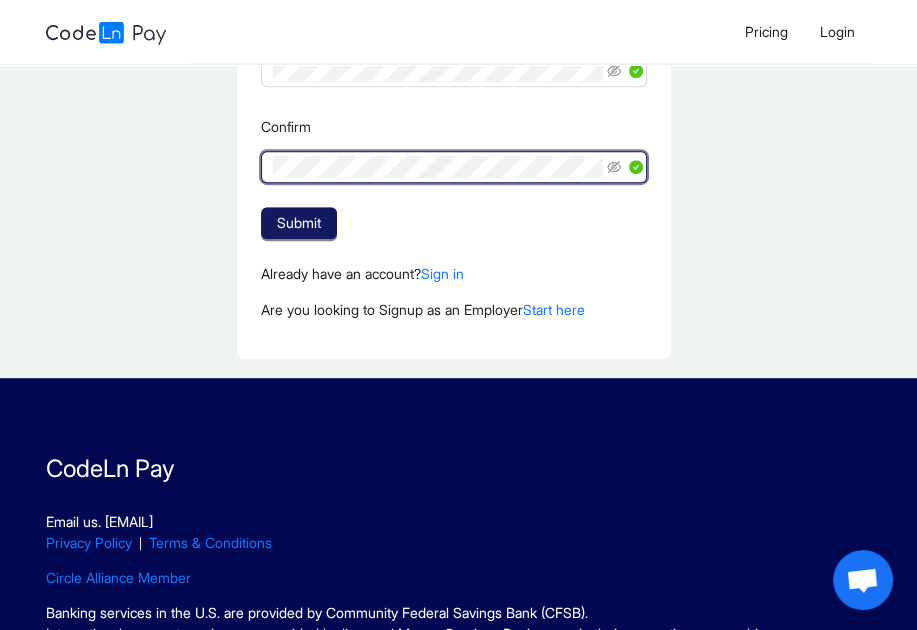 click on "Submit" 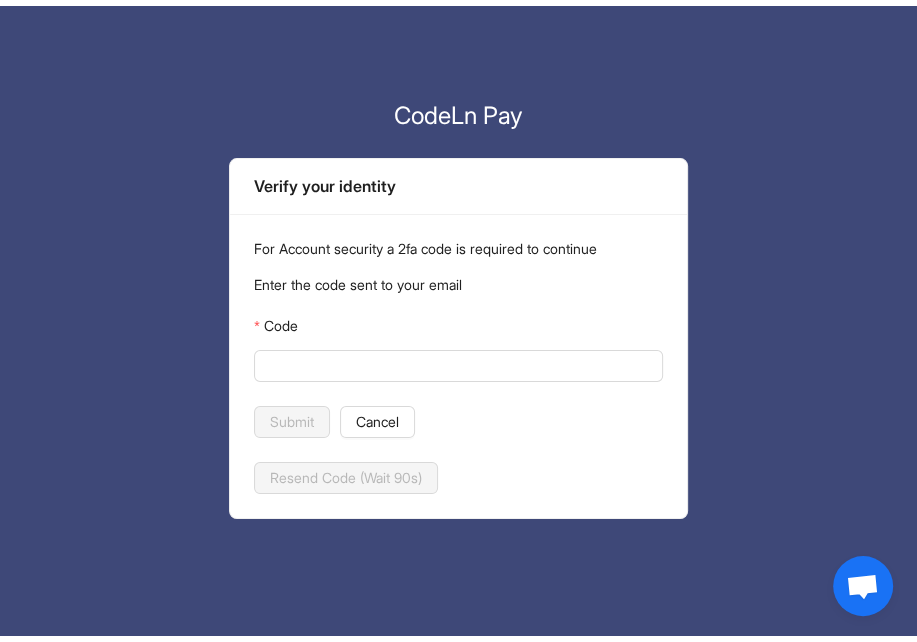 scroll, scrollTop: 0, scrollLeft: 0, axis: both 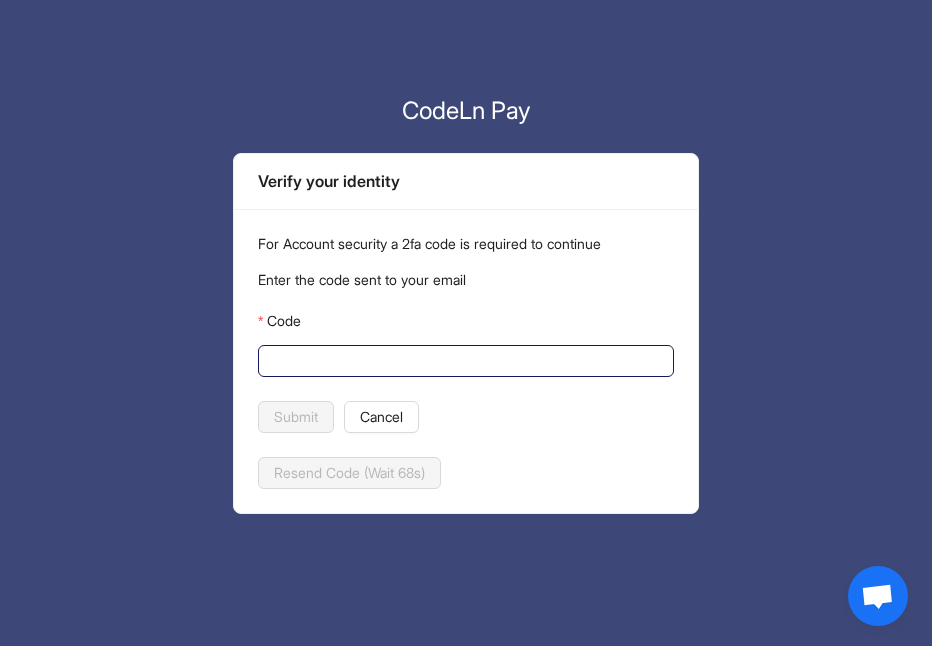 click on "Code" at bounding box center (464, 361) 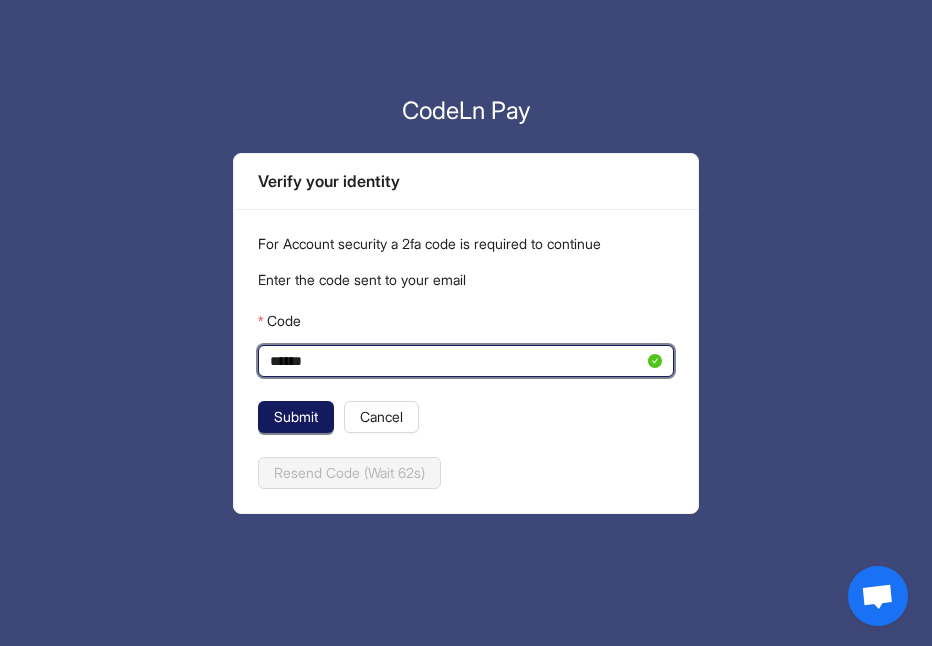 type on "******" 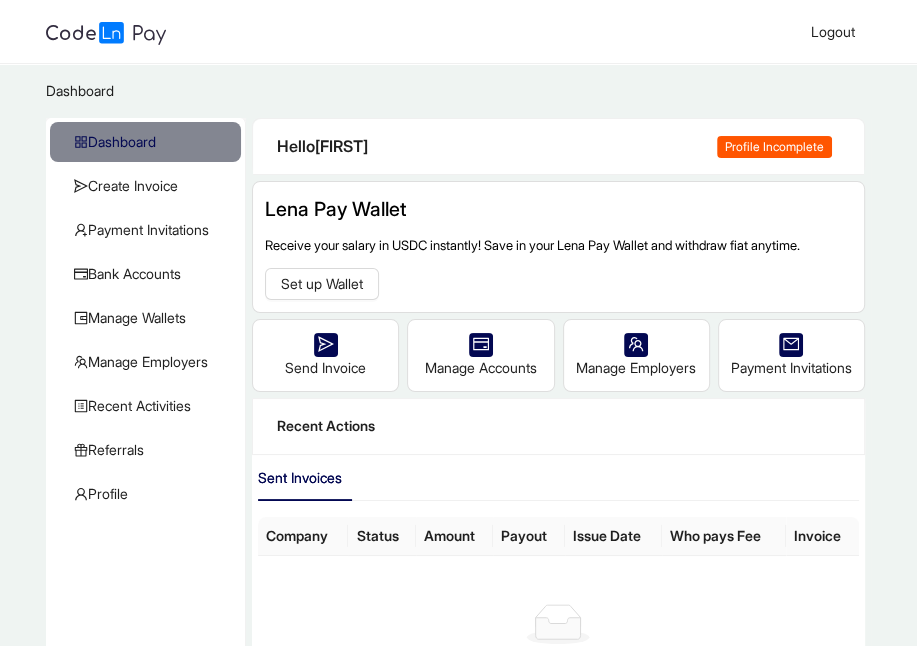 click on "Profile Incomplete" at bounding box center (774, 147) 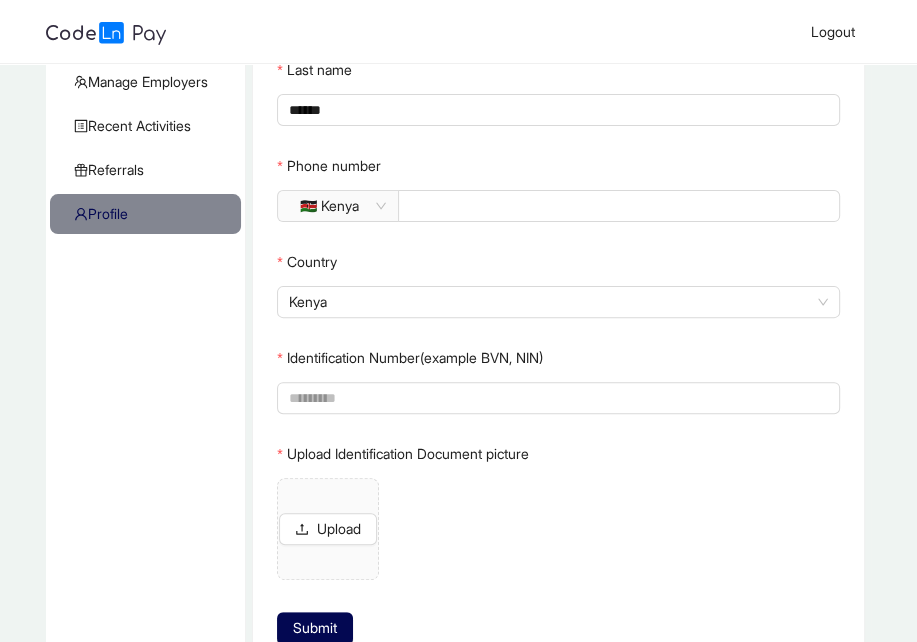 scroll, scrollTop: 286, scrollLeft: 0, axis: vertical 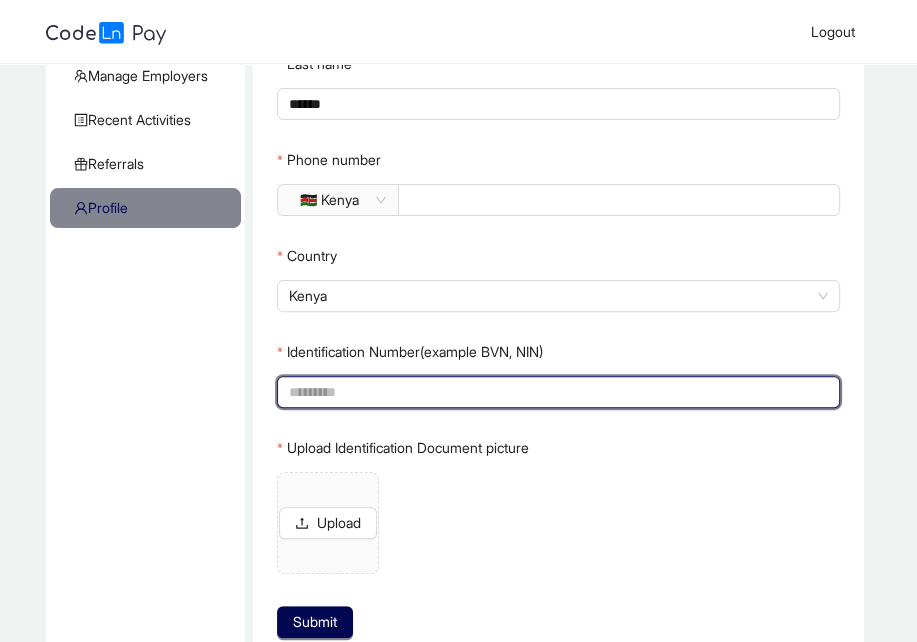 click on "Identification Number(example BVN, NIN)" at bounding box center (556, 392) 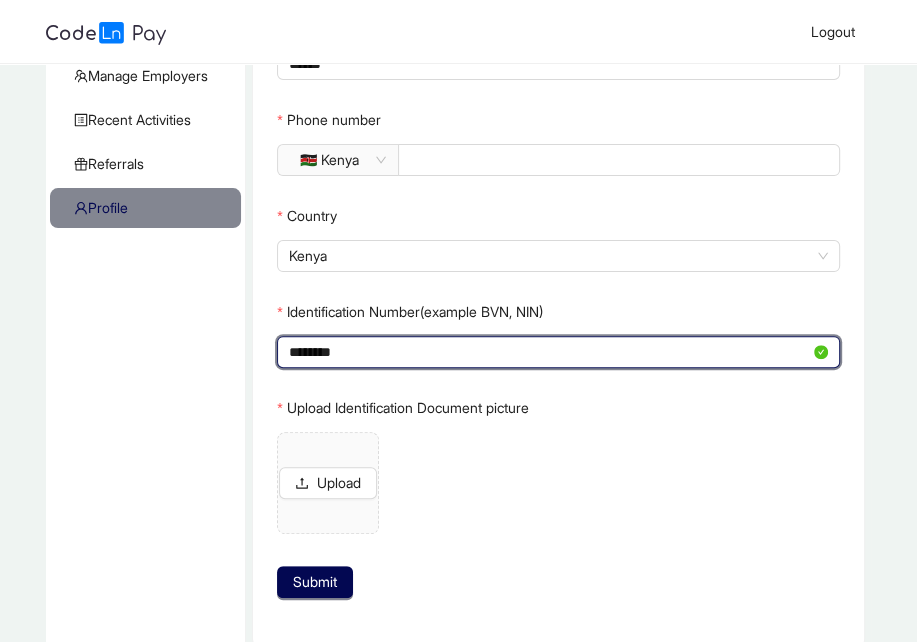 type on "********" 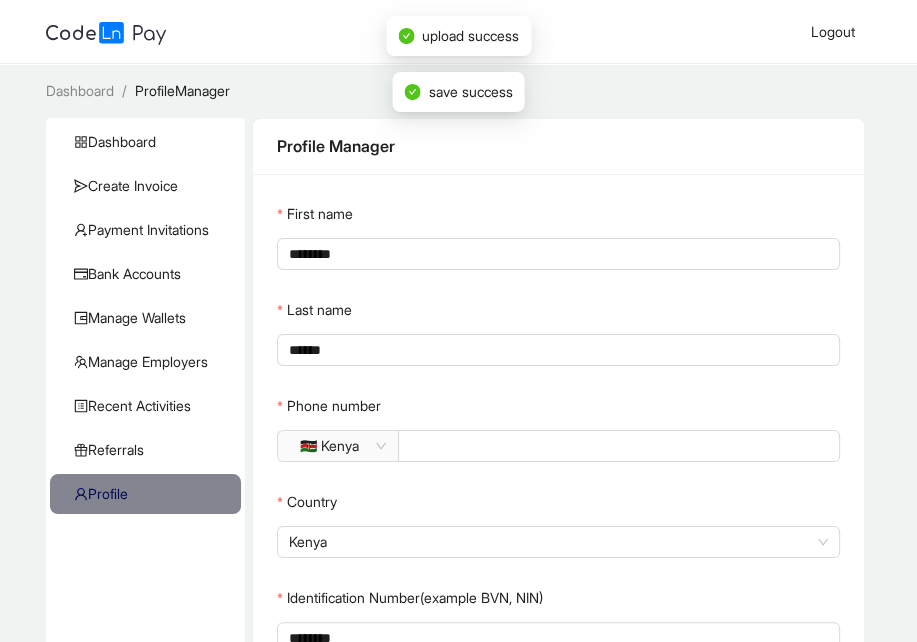 scroll, scrollTop: 360, scrollLeft: 0, axis: vertical 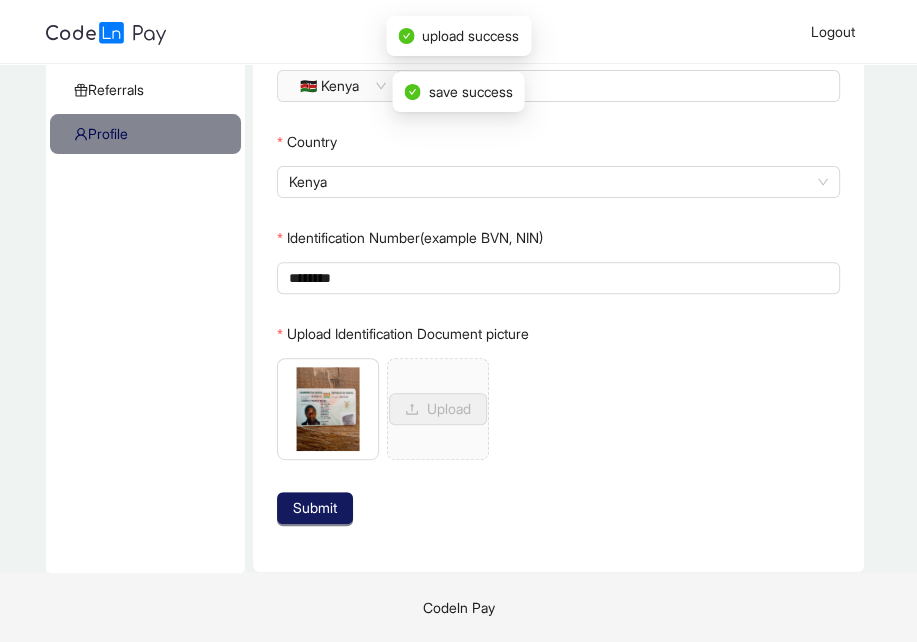 click on "Submit" 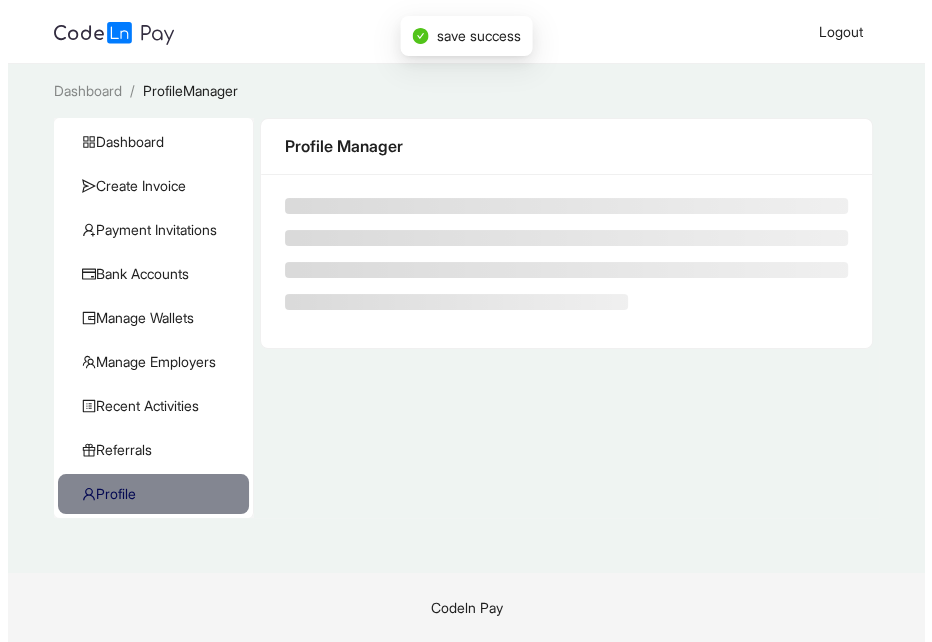 scroll, scrollTop: 0, scrollLeft: 0, axis: both 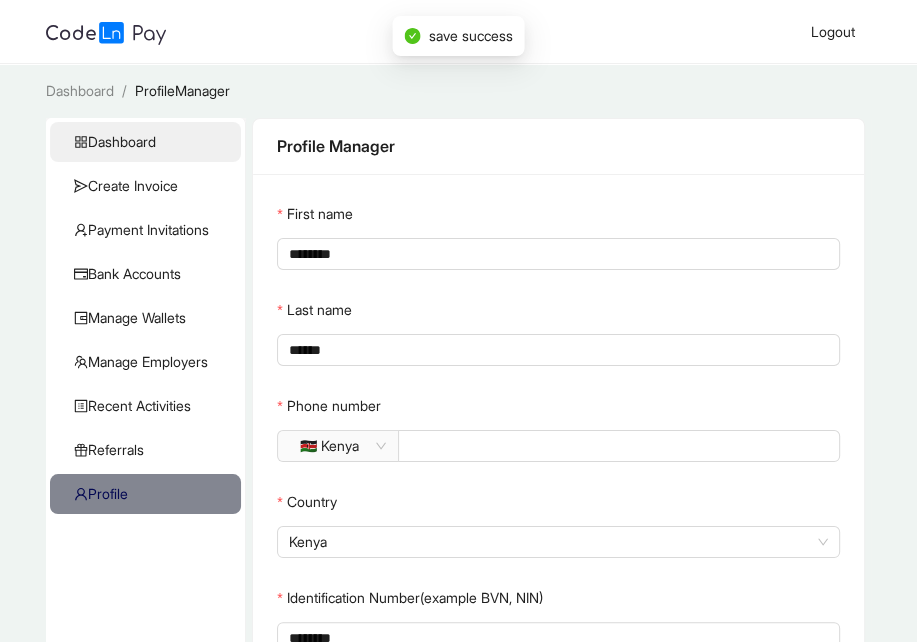 click on "Dashboard" 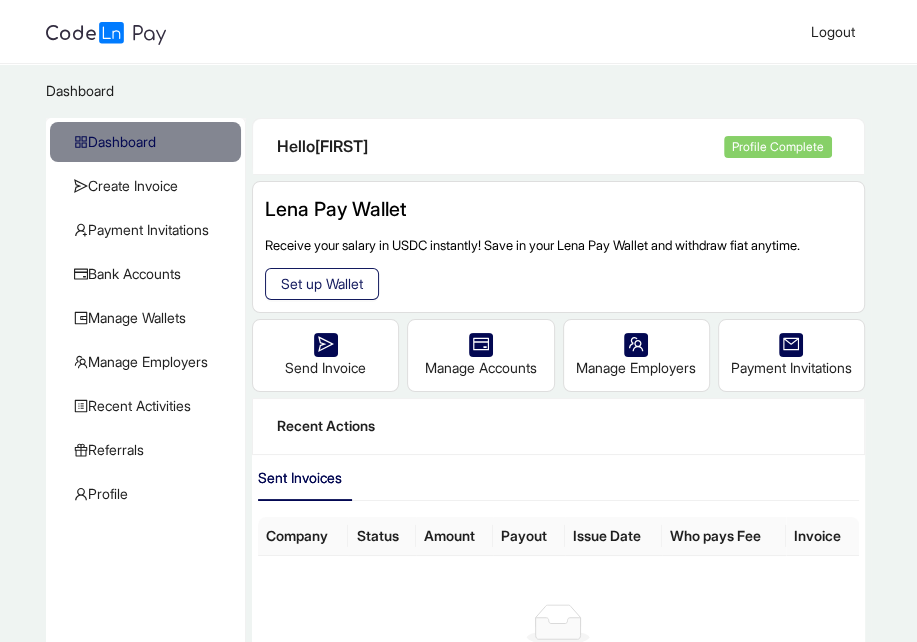 click on "Set up Wallet" 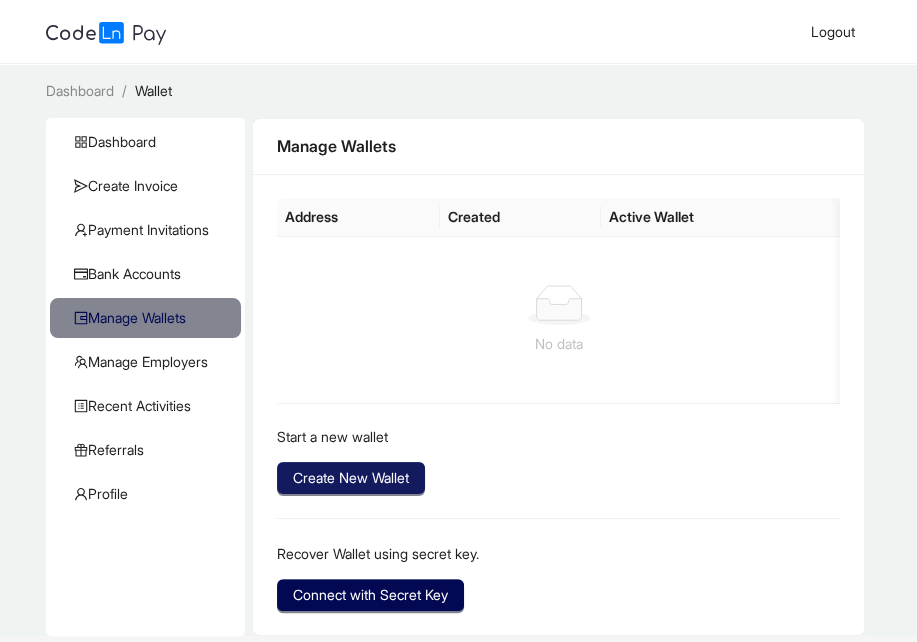 click on "Create New Wallet" 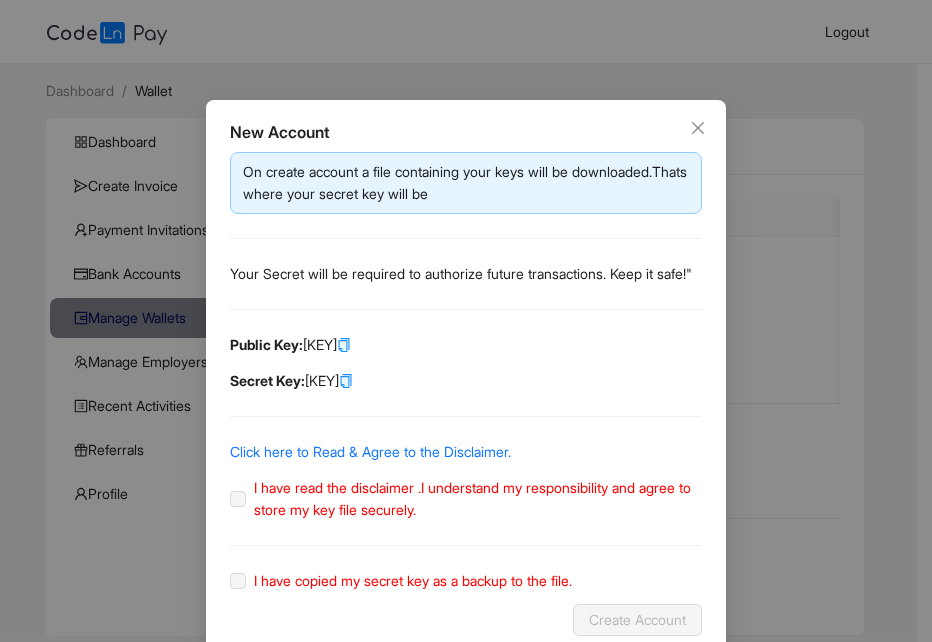 click 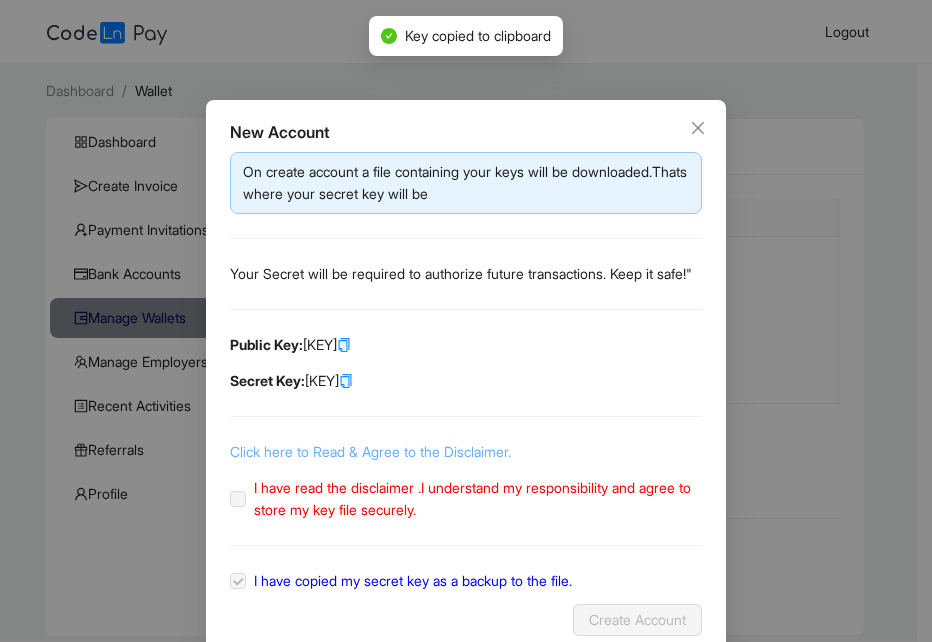 click on "Click here to Read & Agree to the Disclaimer." at bounding box center (370, 451) 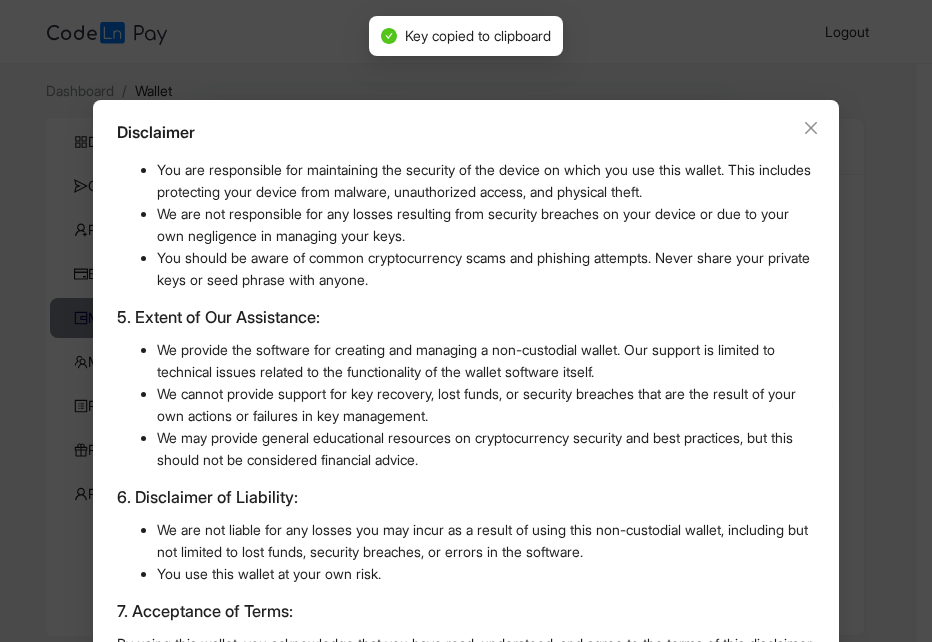 scroll, scrollTop: 728, scrollLeft: 0, axis: vertical 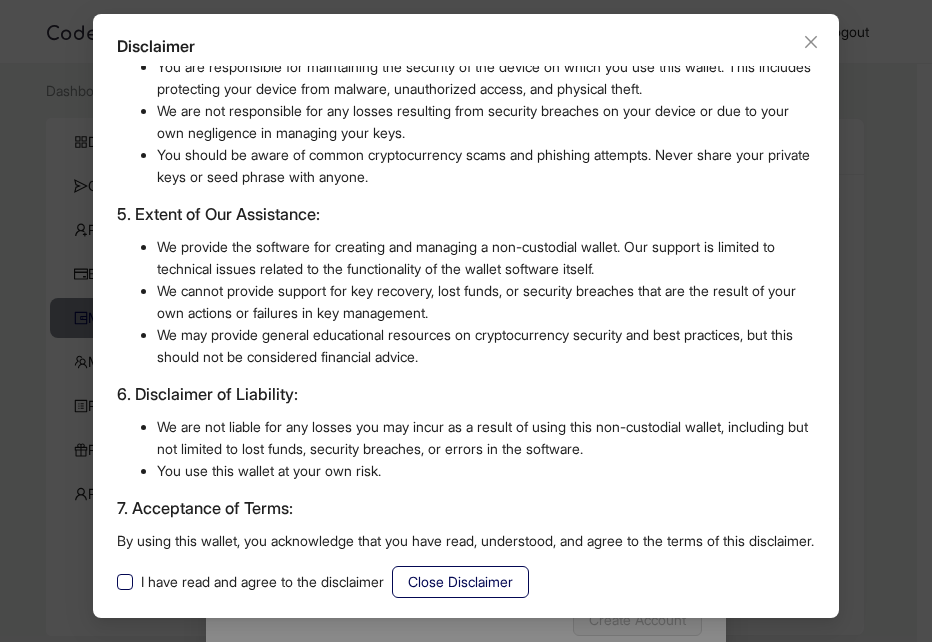 click on "I have read and agree to the disclaimer" at bounding box center [262, 582] 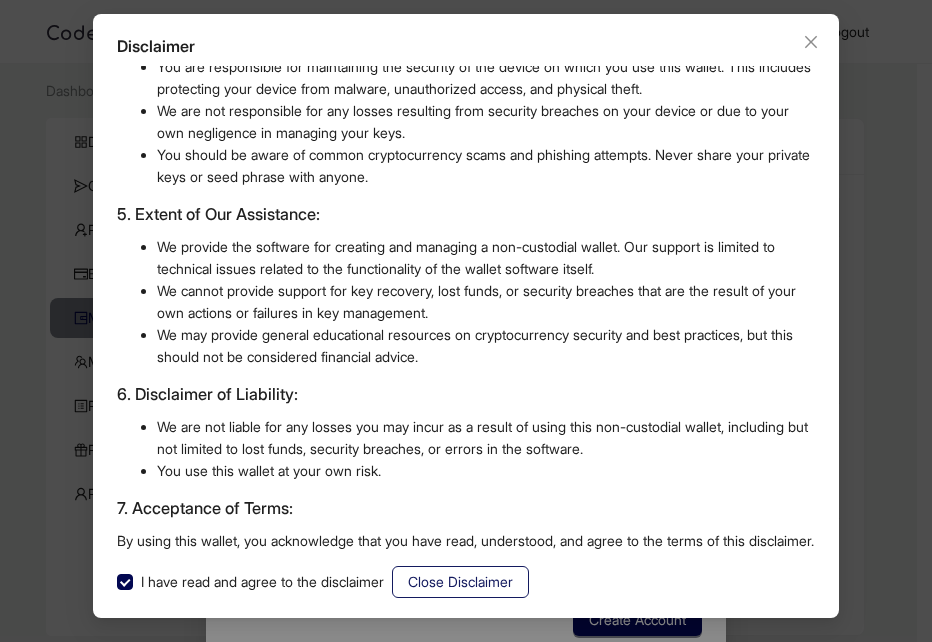 click on "Close Disclaimer" 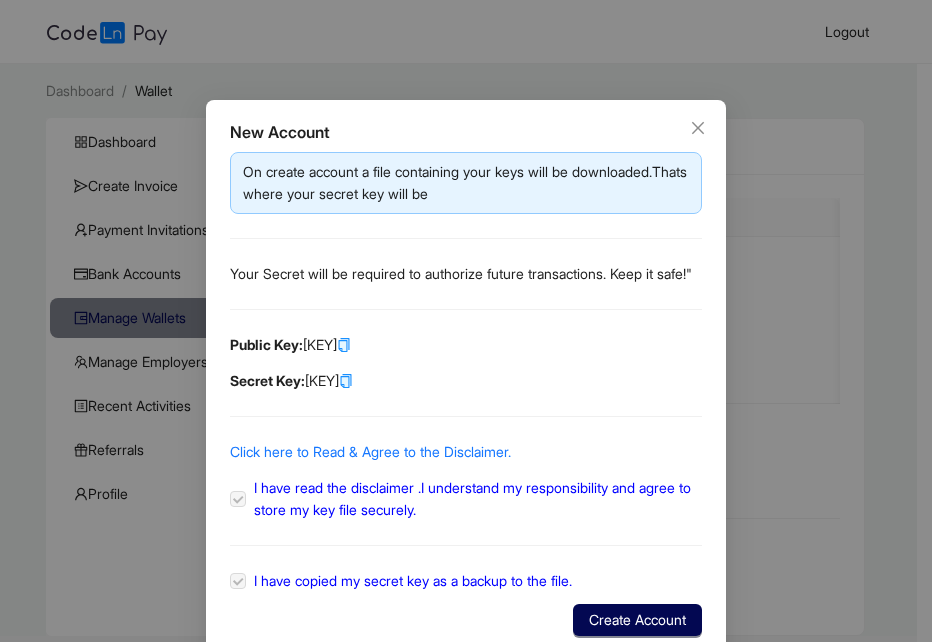 scroll, scrollTop: 0, scrollLeft: 0, axis: both 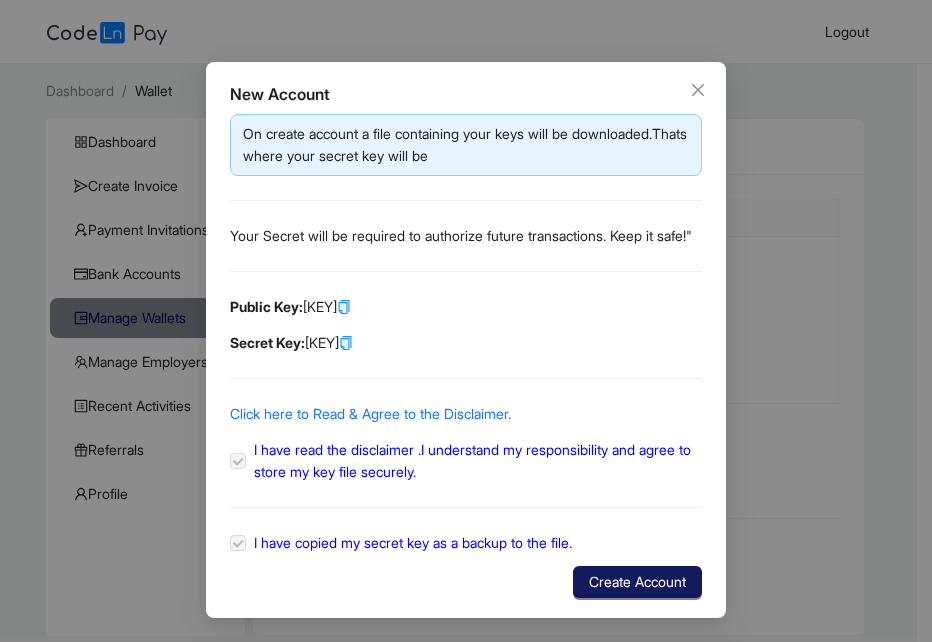 click on "Create Account" 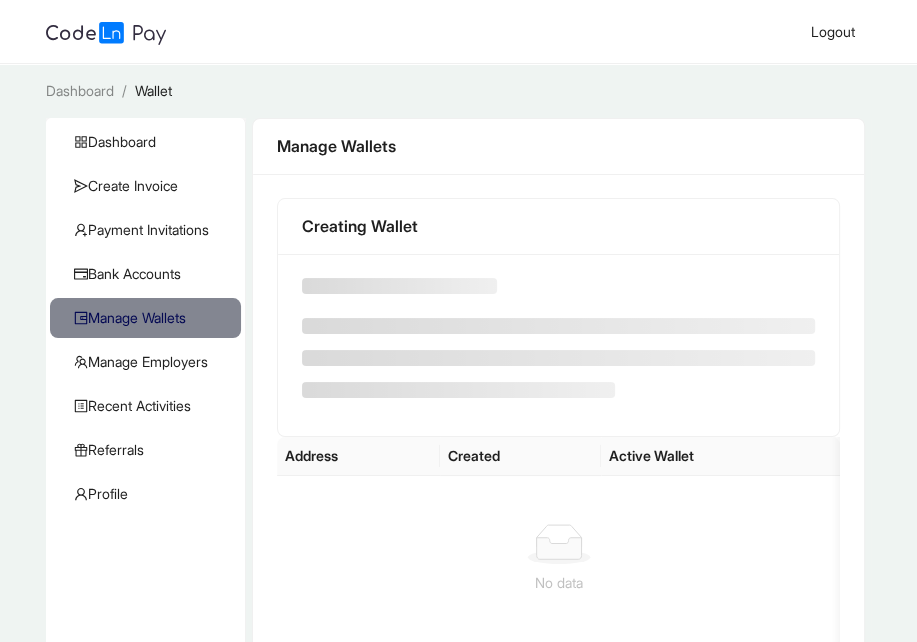 scroll, scrollTop: 0, scrollLeft: 0, axis: both 